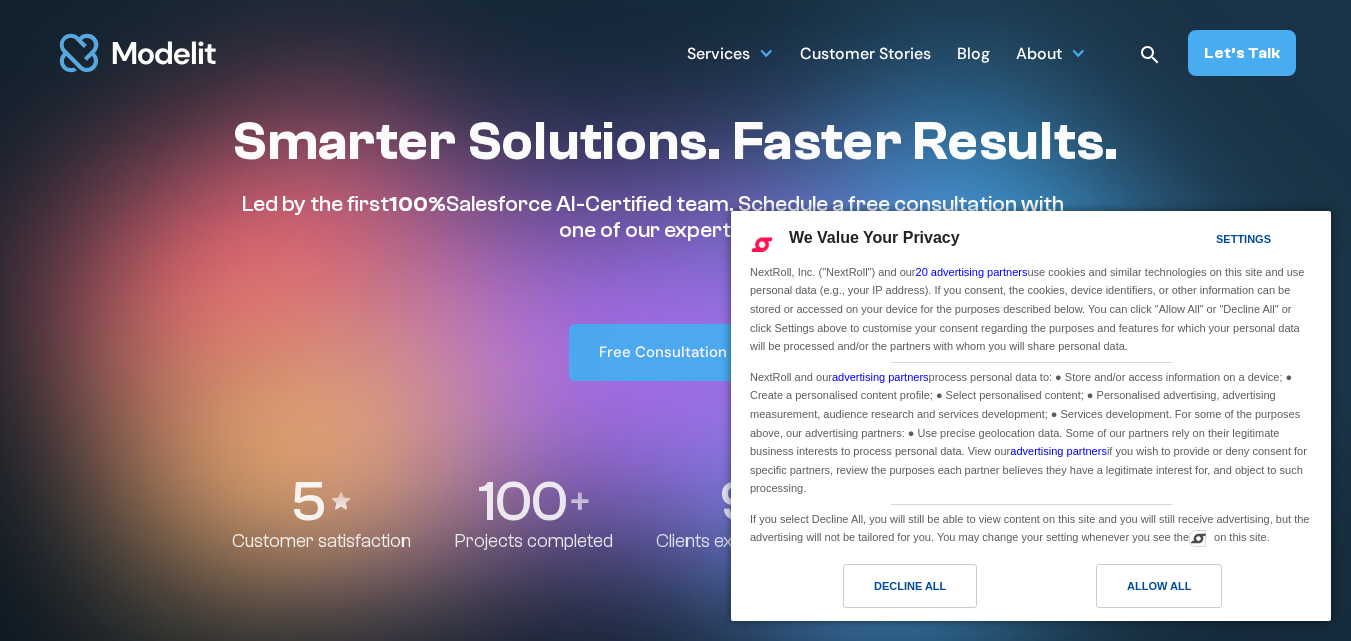 scroll, scrollTop: 0, scrollLeft: 0, axis: both 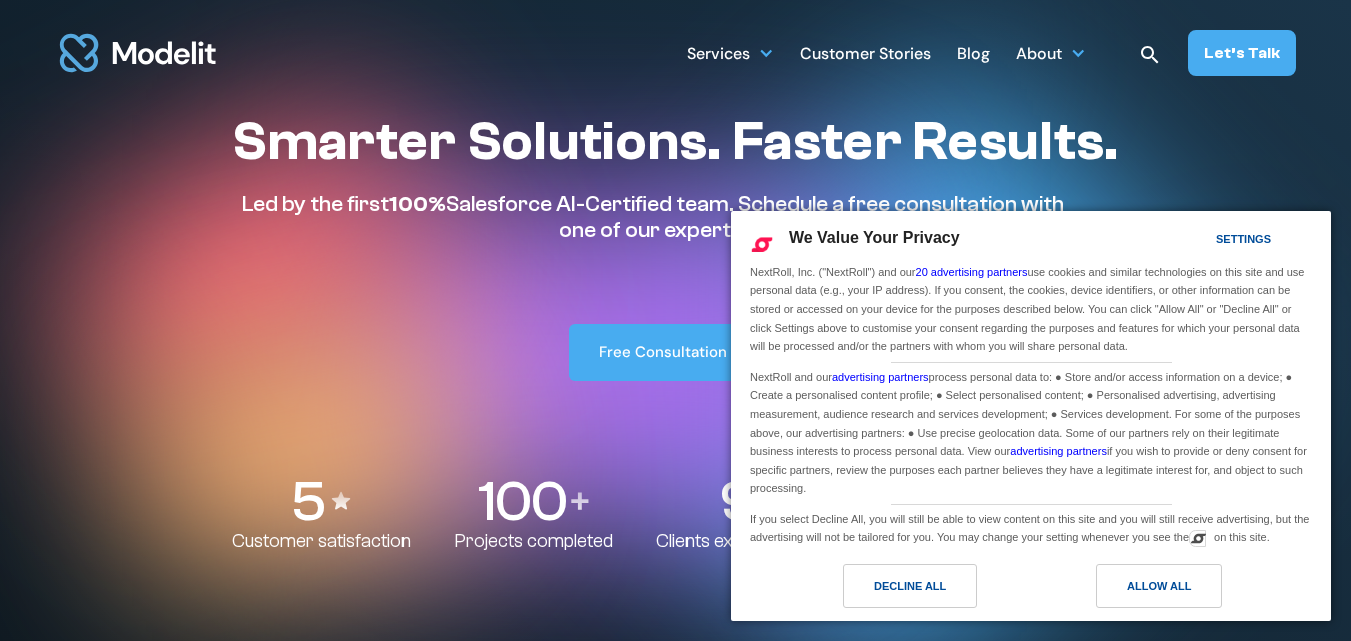 drag, startPoint x: 958, startPoint y: 593, endPoint x: 958, endPoint y: 580, distance: 13 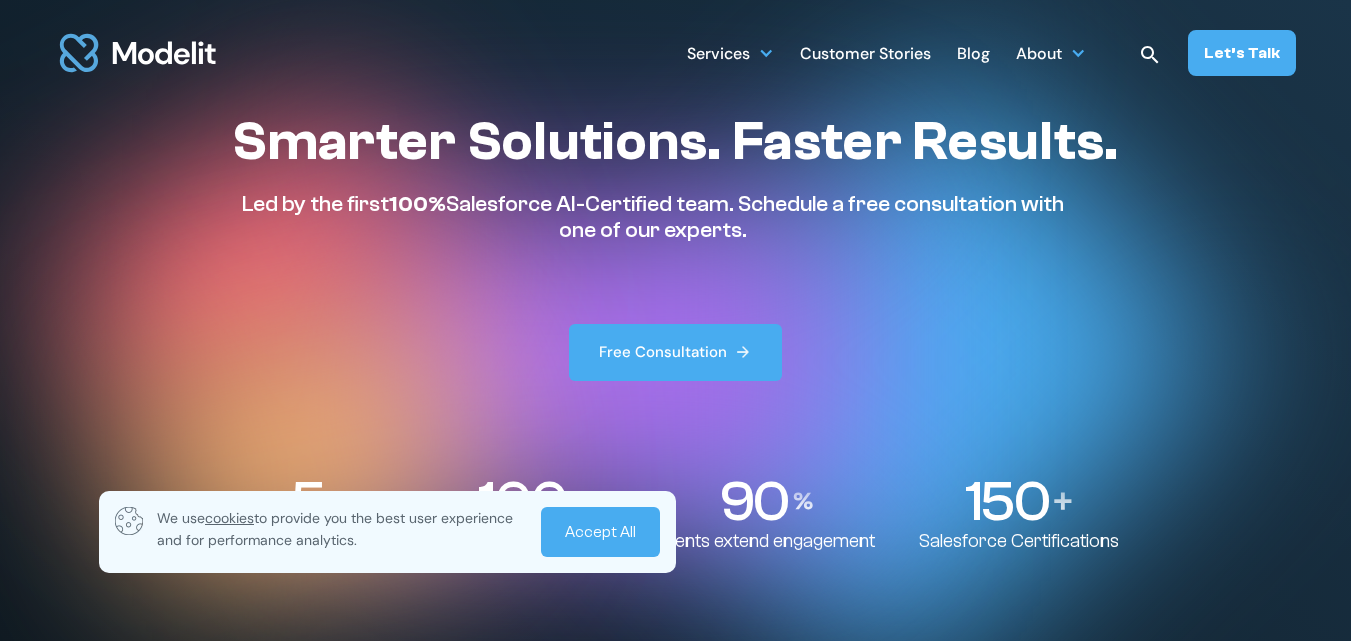 click on "Accept All" at bounding box center (600, 532) 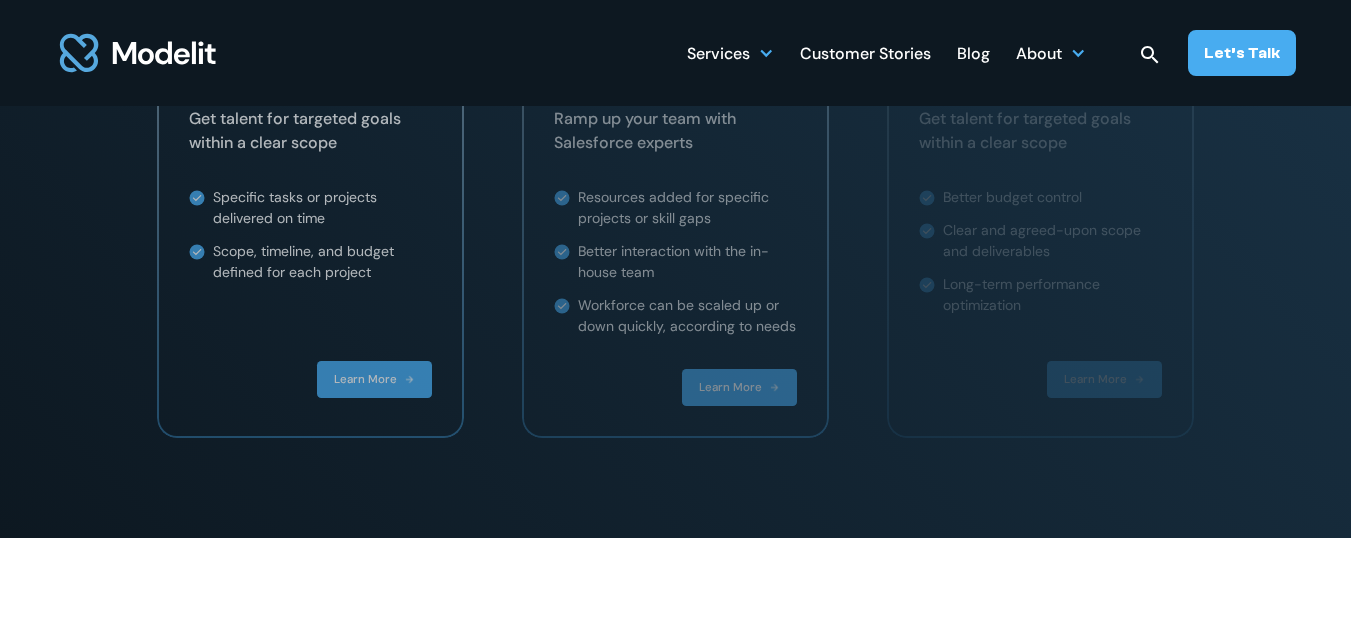scroll, scrollTop: 4400, scrollLeft: 0, axis: vertical 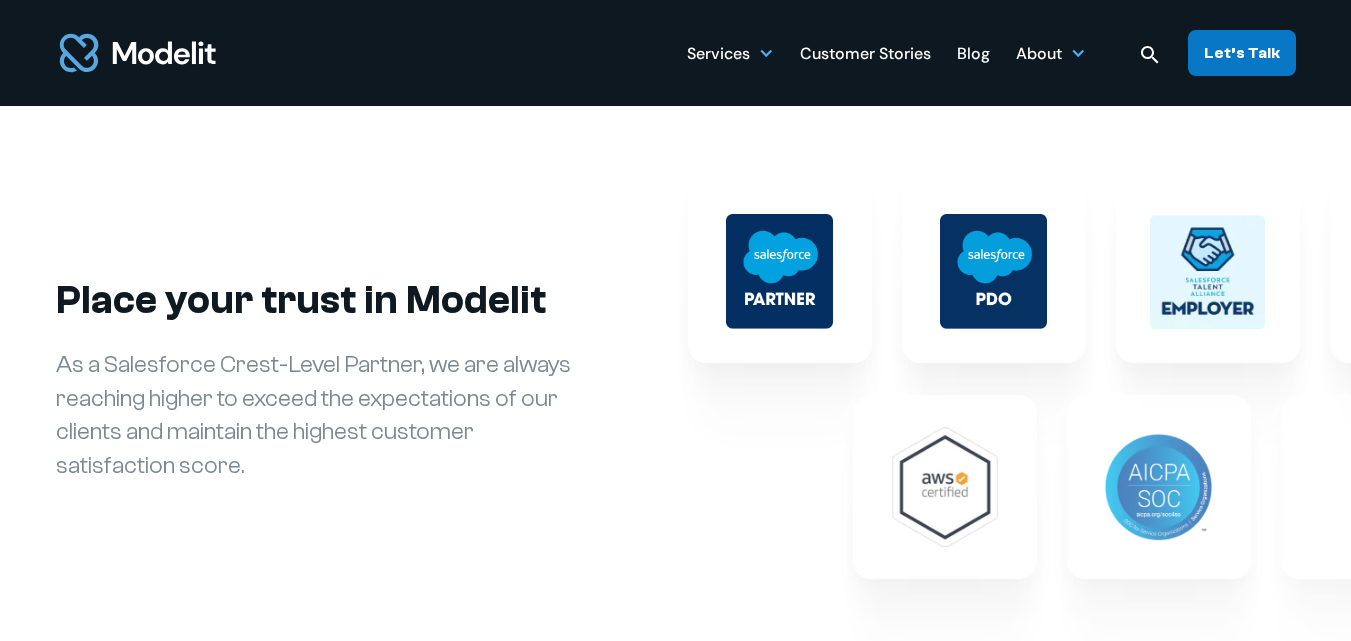 click on "Let’s Talk" at bounding box center (1242, 53) 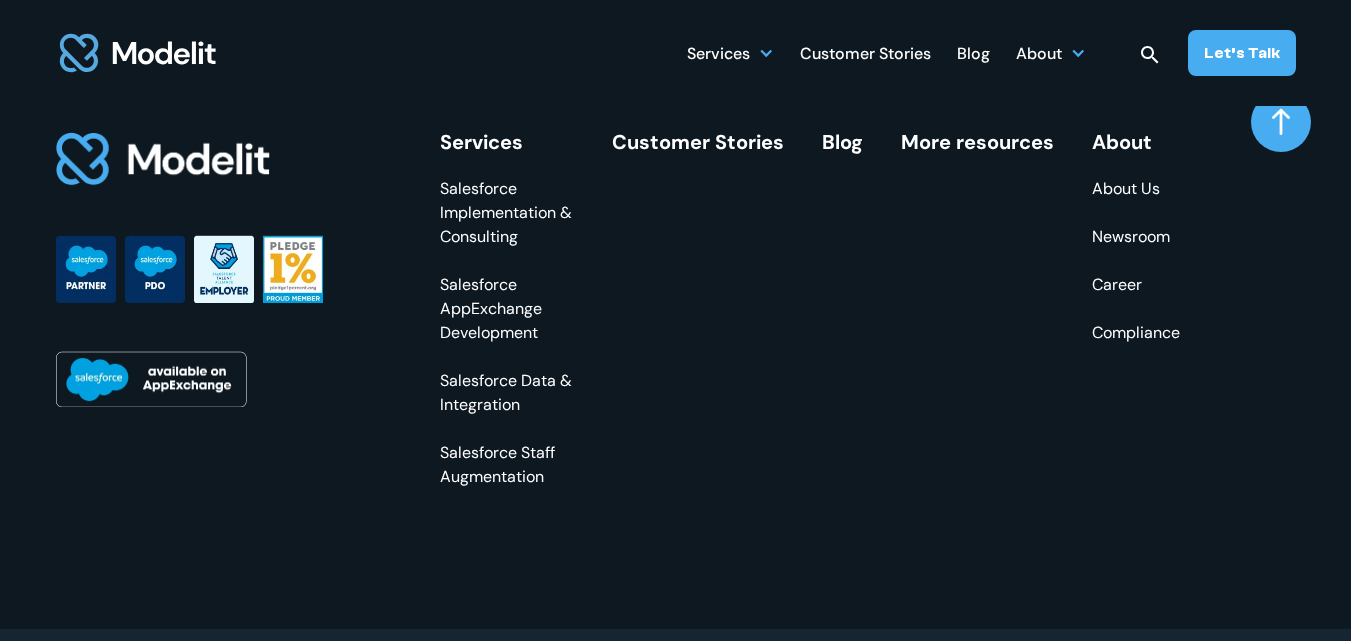 scroll, scrollTop: 7603, scrollLeft: 0, axis: vertical 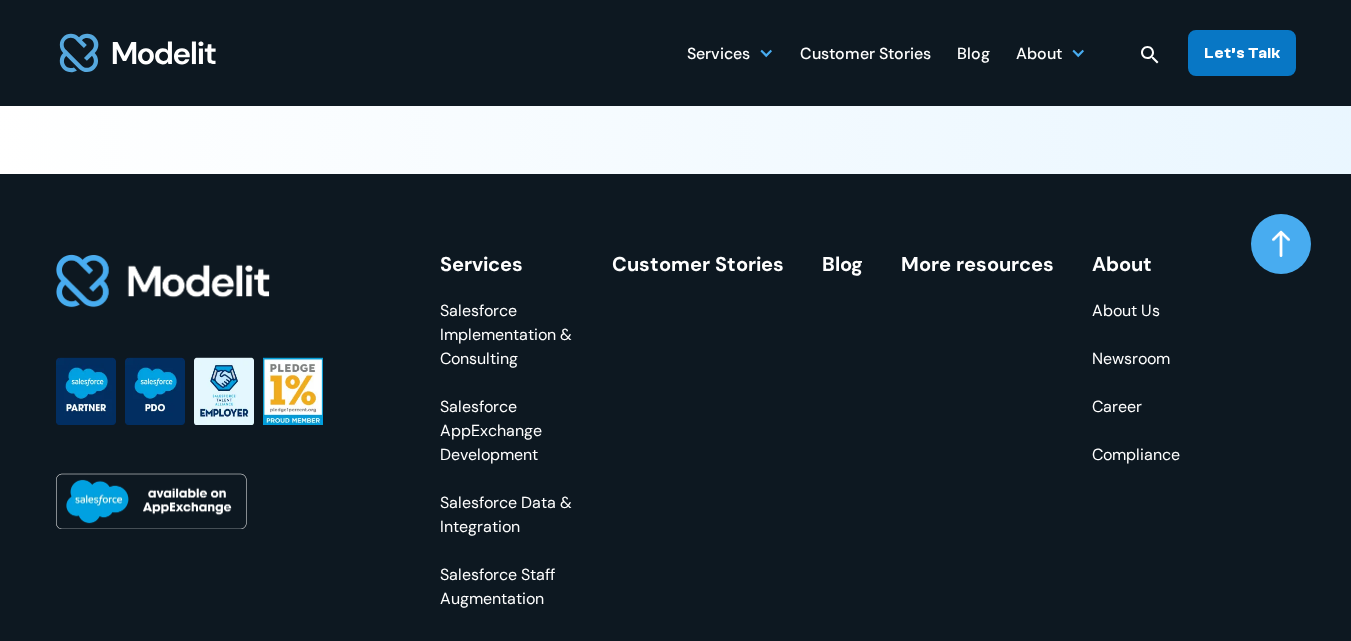 click on "Let’s Talk" at bounding box center (1242, 53) 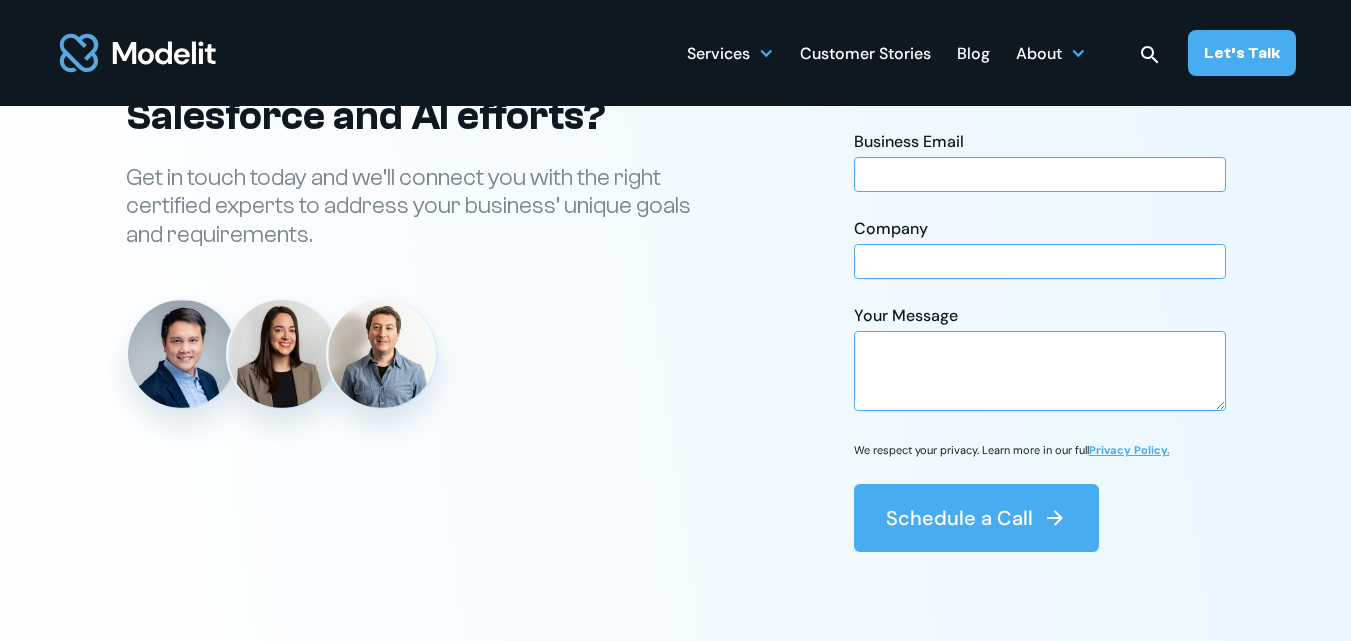 scroll, scrollTop: 7003, scrollLeft: 0, axis: vertical 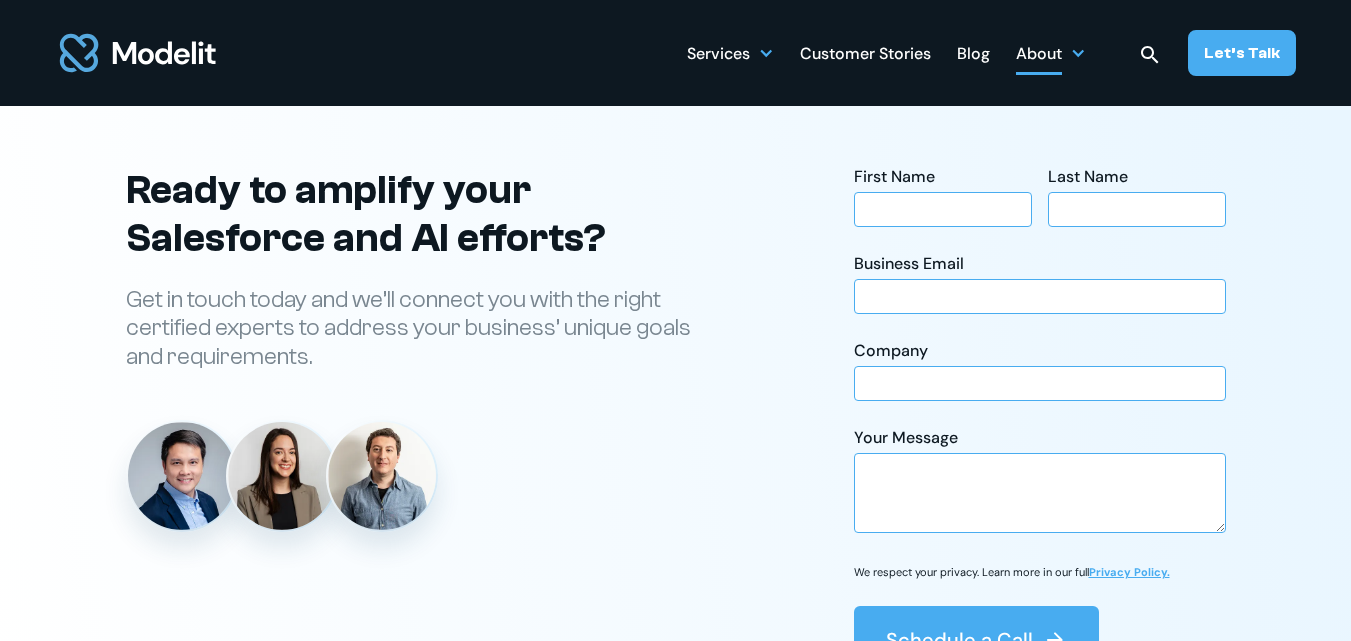 click on "About" at bounding box center (1039, 55) 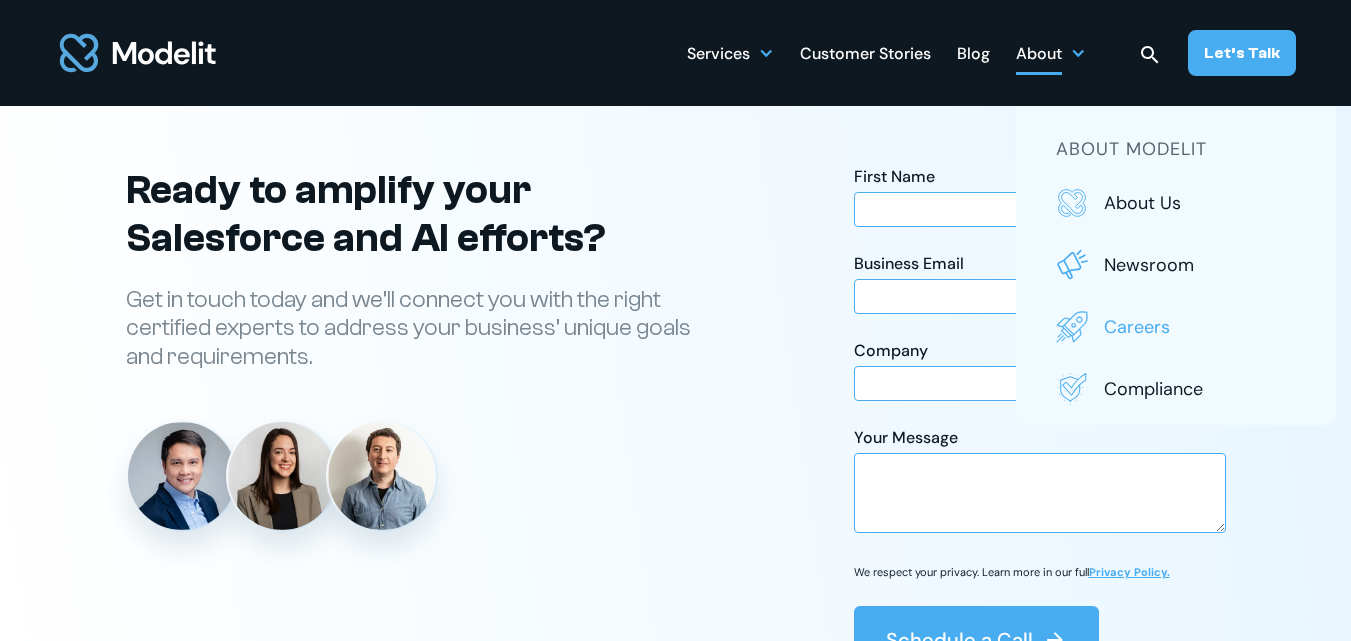 click on "Careers" at bounding box center (1200, 327) 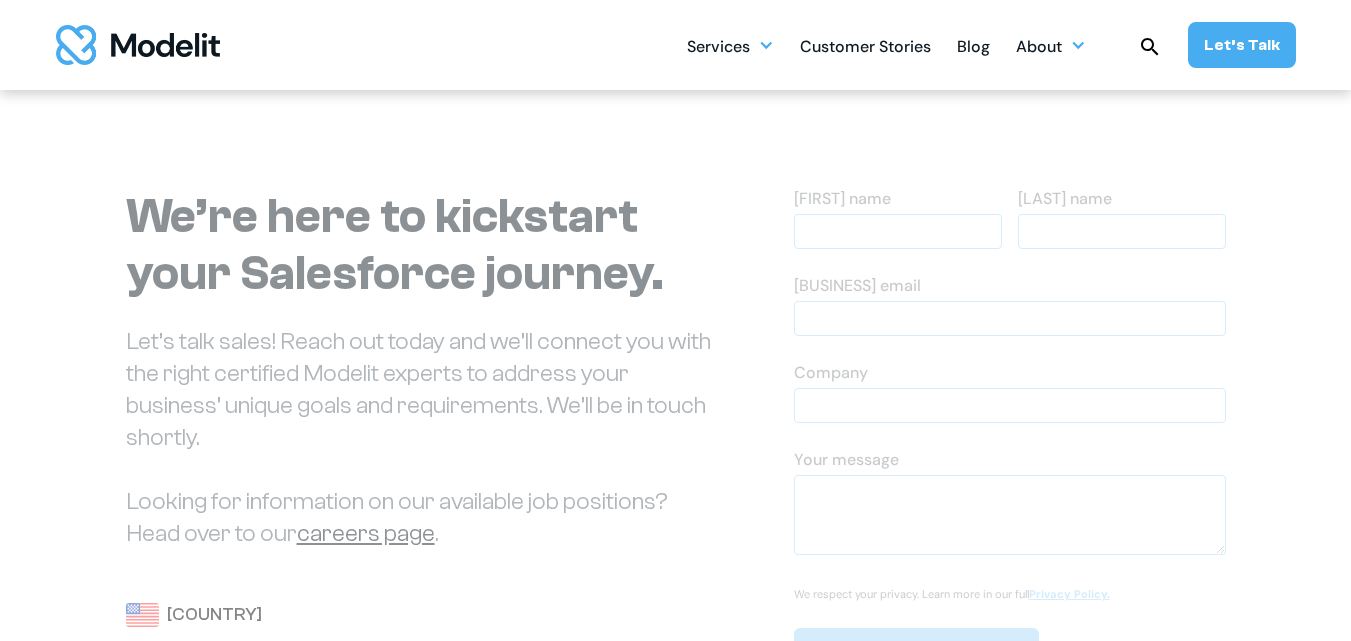 scroll, scrollTop: 0, scrollLeft: 0, axis: both 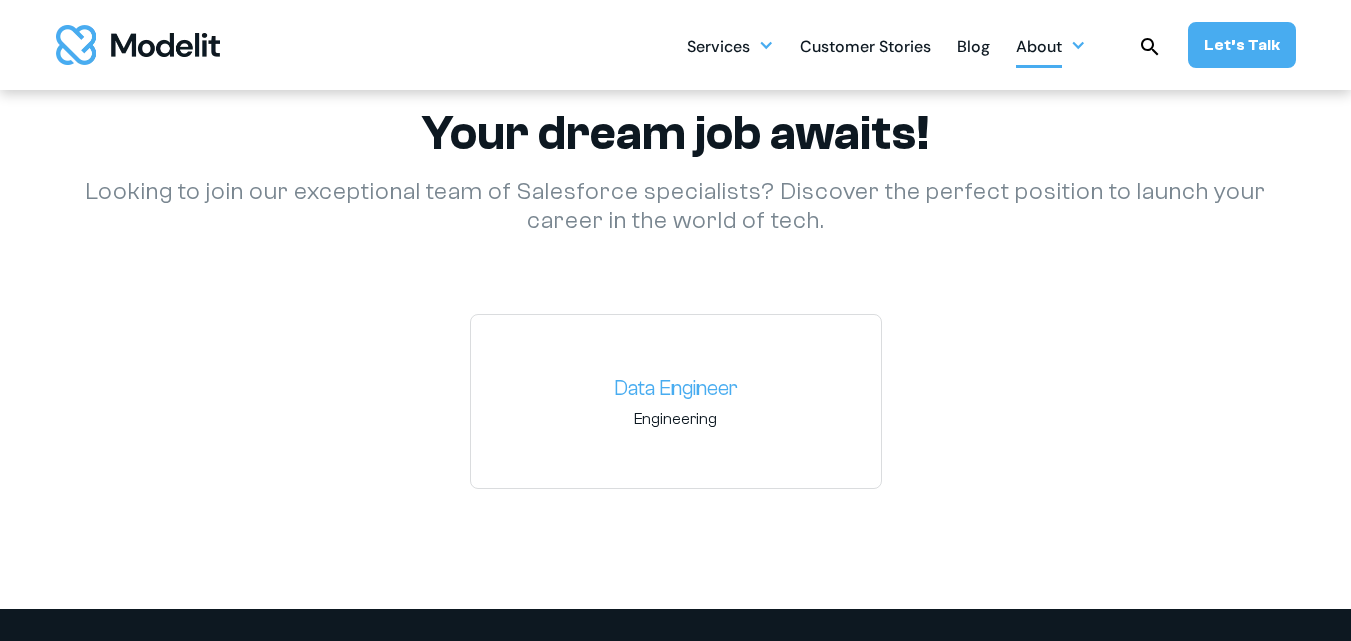 click on "About" at bounding box center [1039, 48] 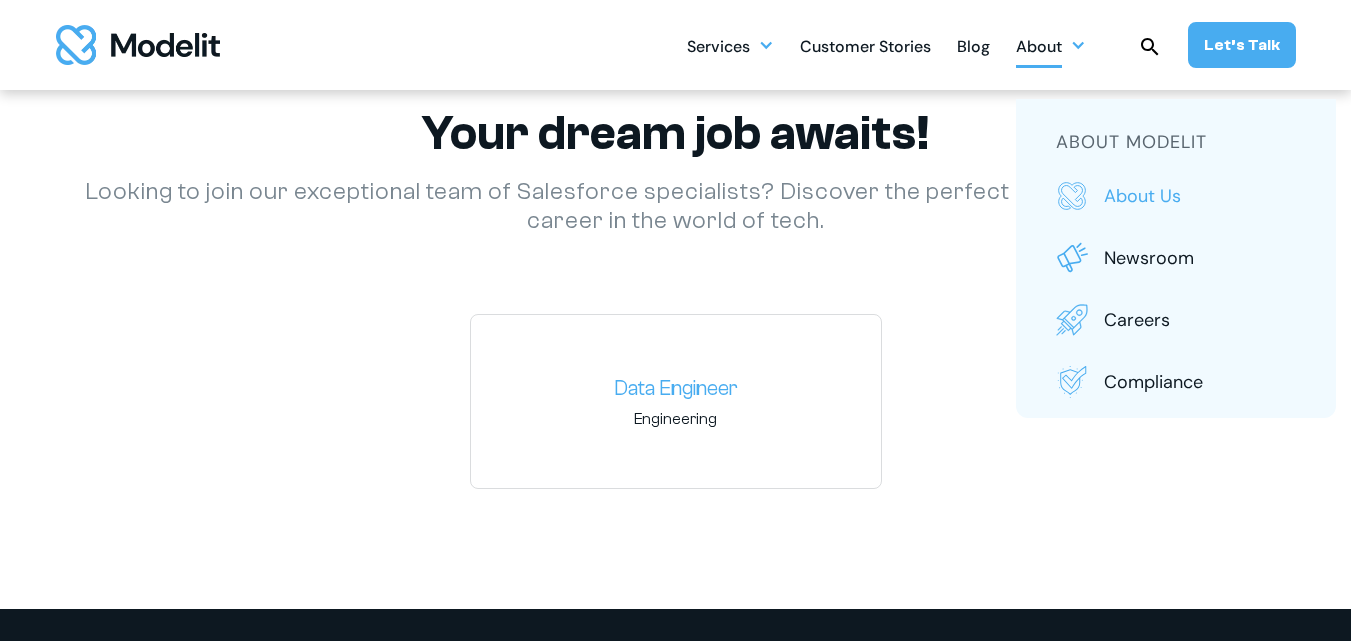 click on "About us" at bounding box center [1200, 196] 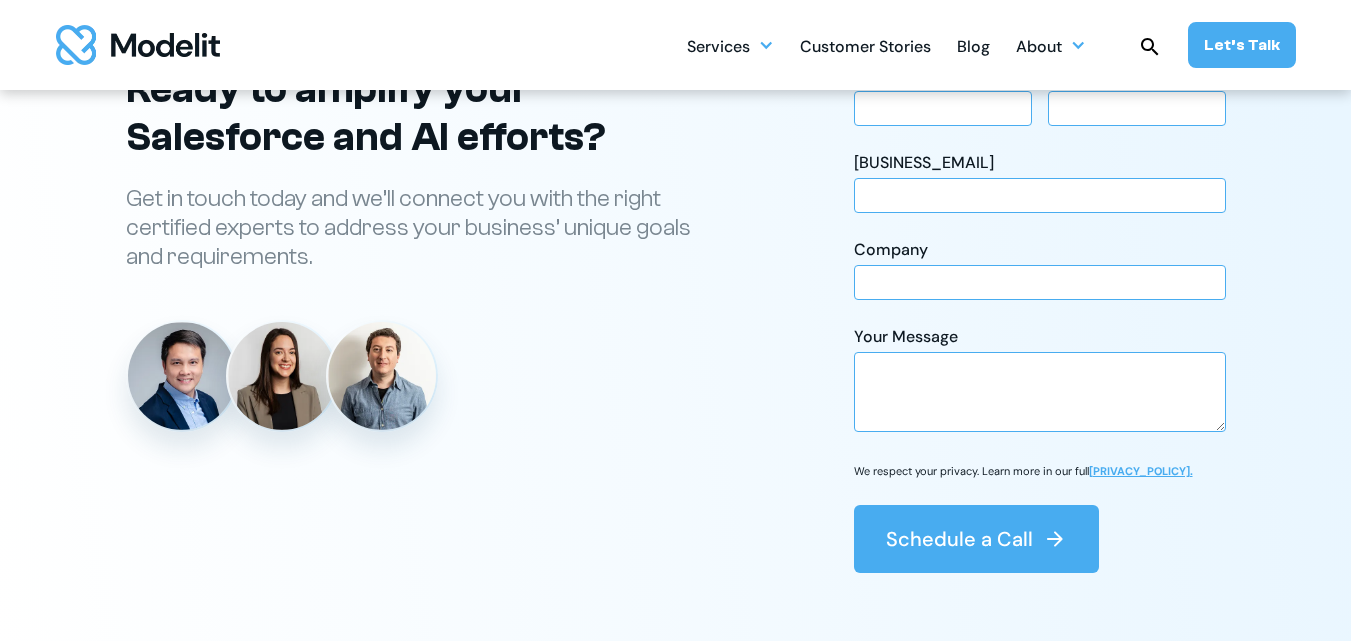 scroll, scrollTop: 5281, scrollLeft: 0, axis: vertical 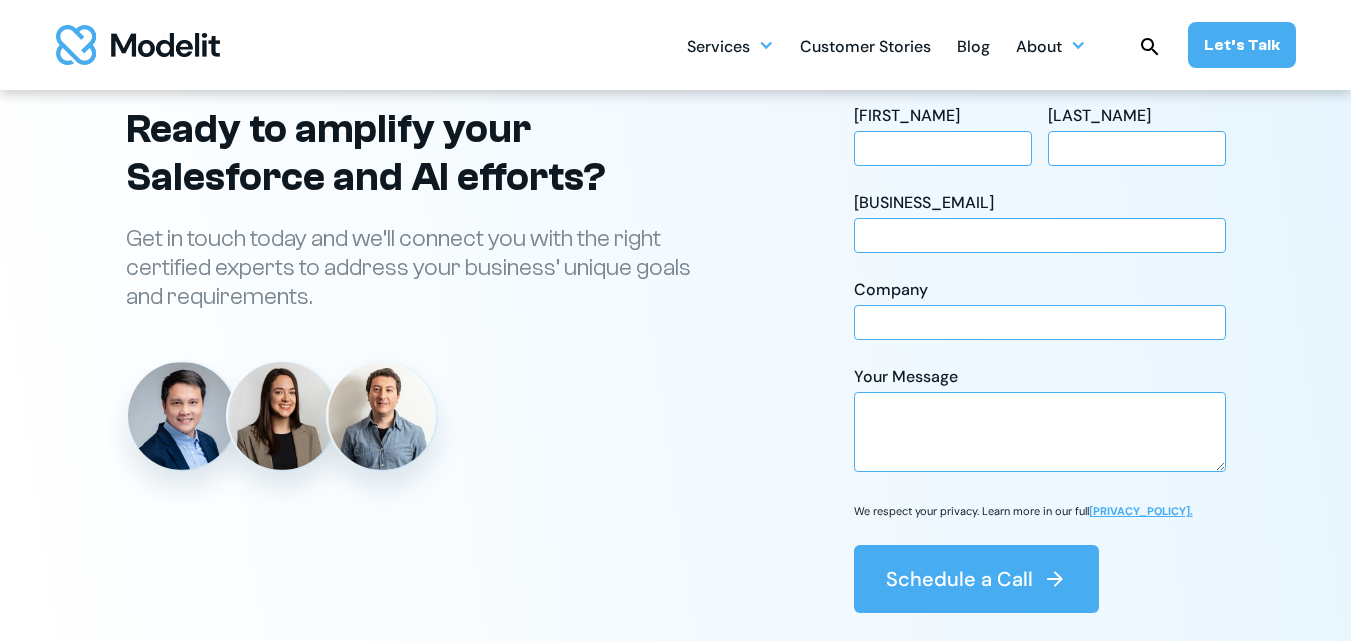 click on "Customer Stories" at bounding box center [865, 48] 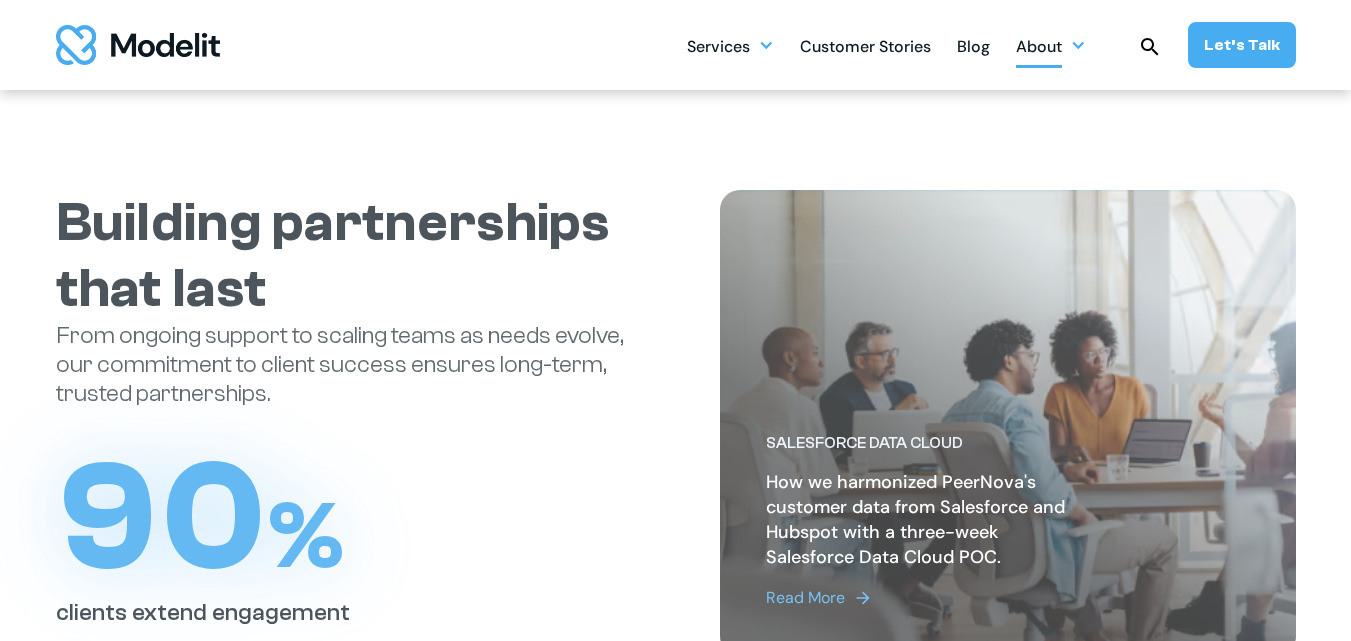 scroll, scrollTop: 0, scrollLeft: 0, axis: both 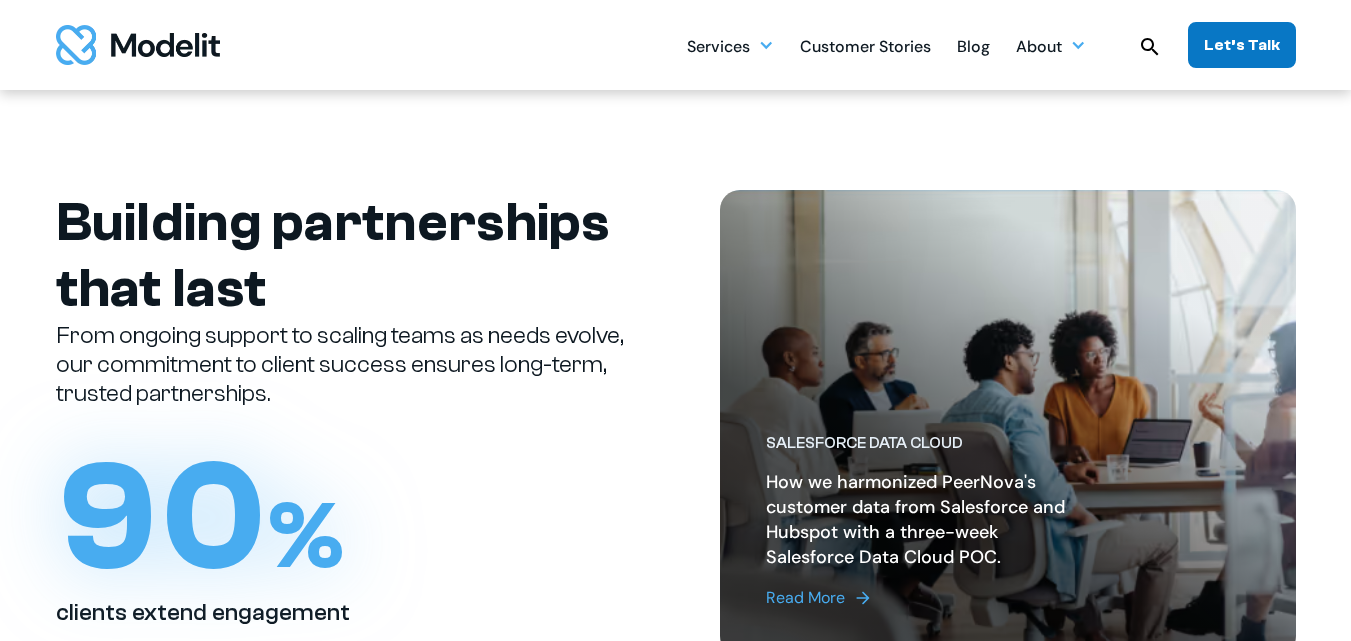 click on "Let’s Talk" at bounding box center [1242, 45] 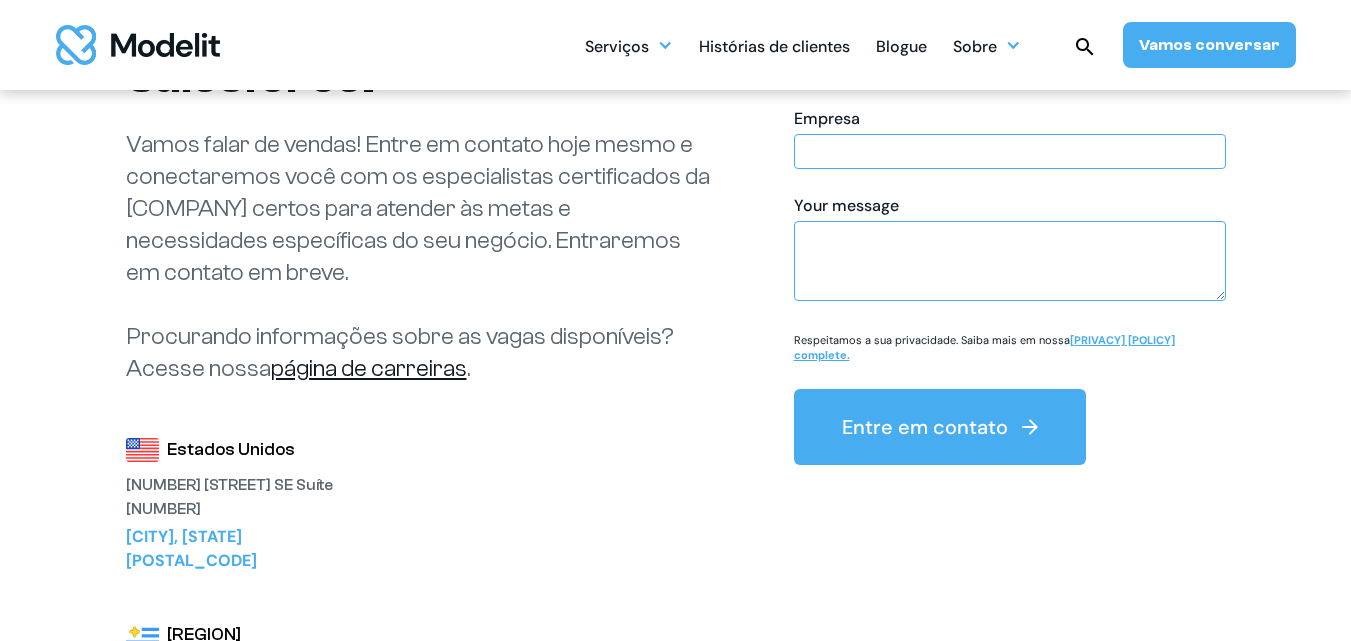 scroll, scrollTop: 300, scrollLeft: 0, axis: vertical 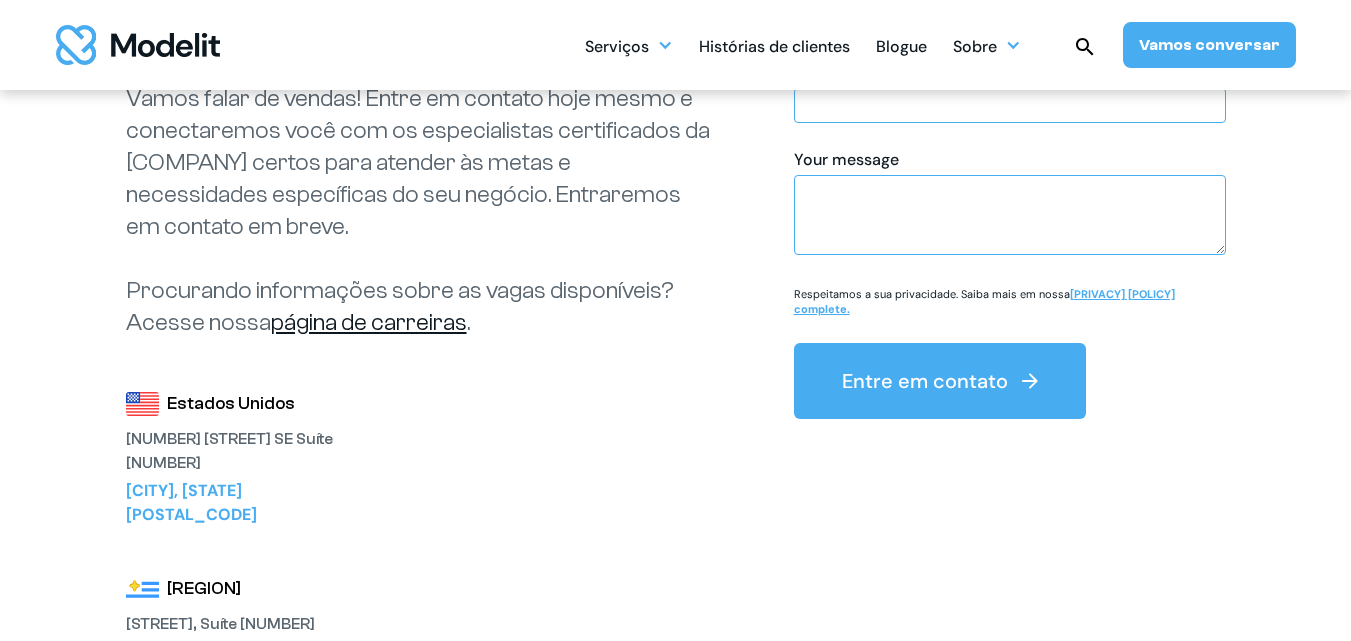 click on "página de carreiras" at bounding box center (369, 322) 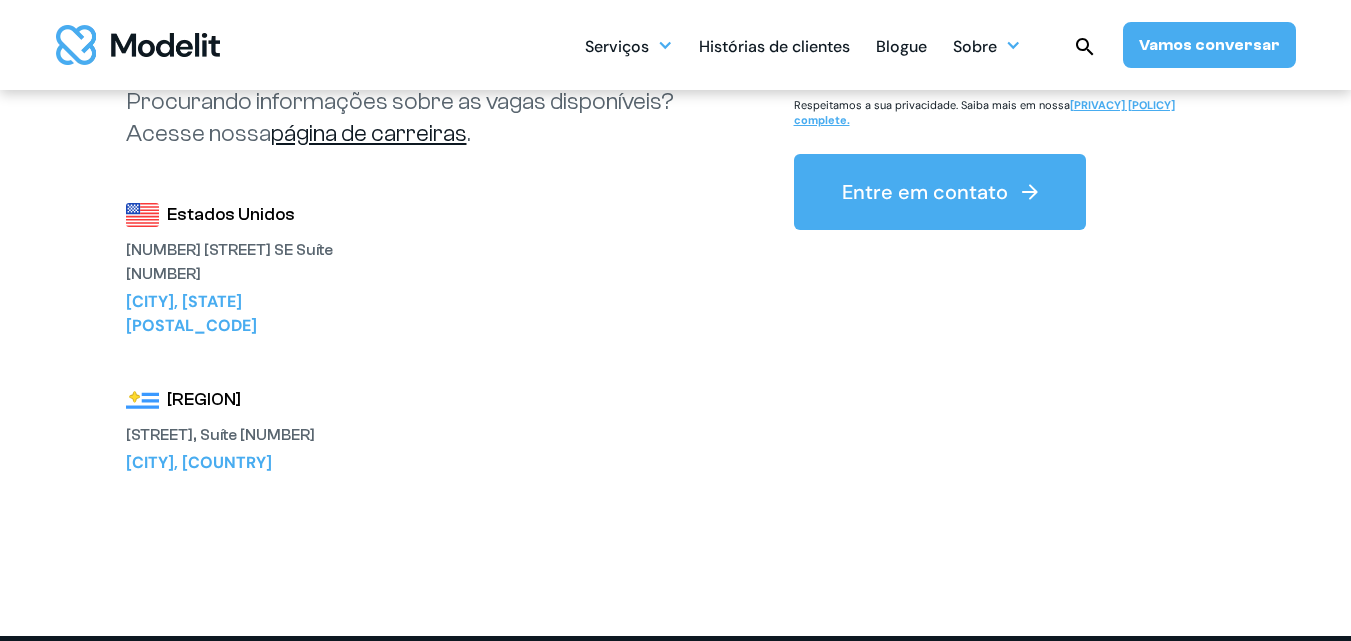 scroll, scrollTop: 500, scrollLeft: 0, axis: vertical 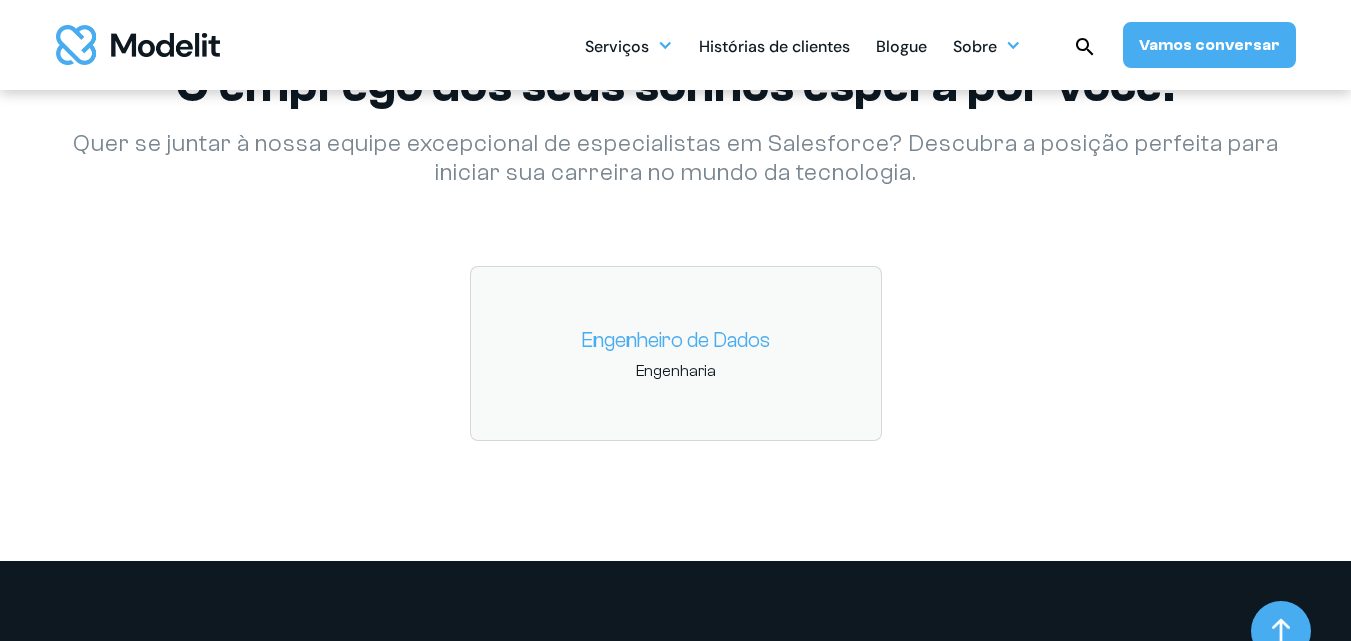 click on "Engenheiro de Dados" at bounding box center (676, 341) 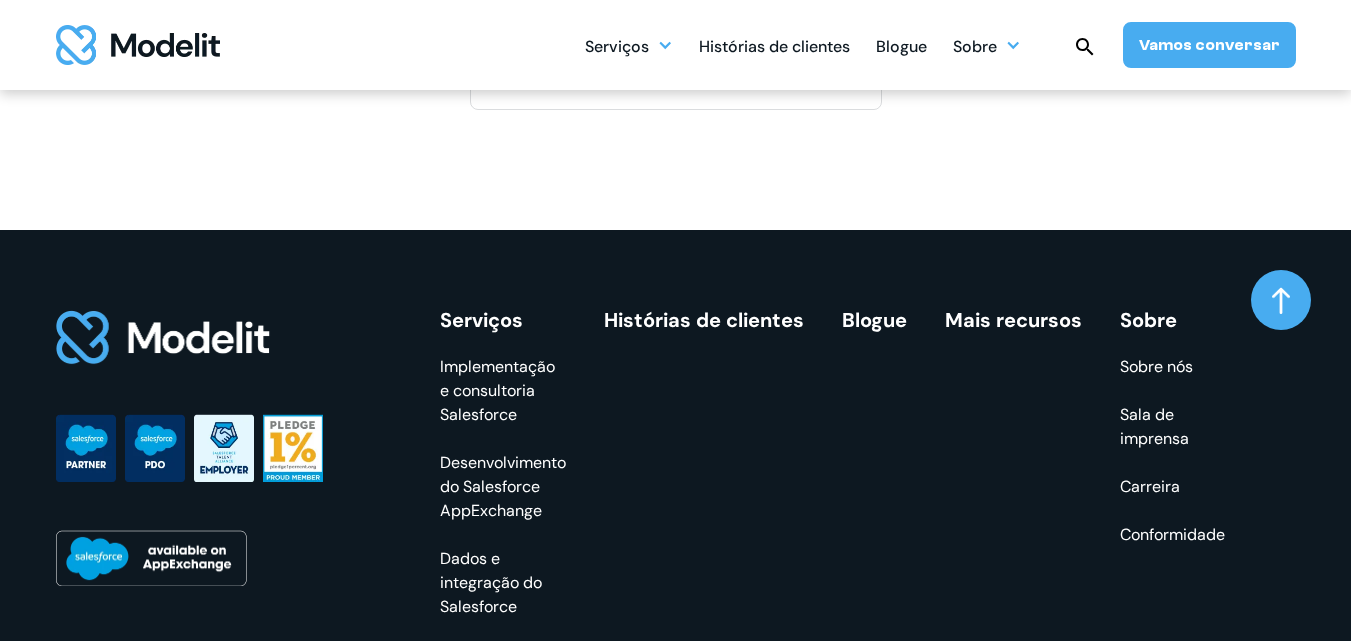 scroll, scrollTop: 3592, scrollLeft: 0, axis: vertical 